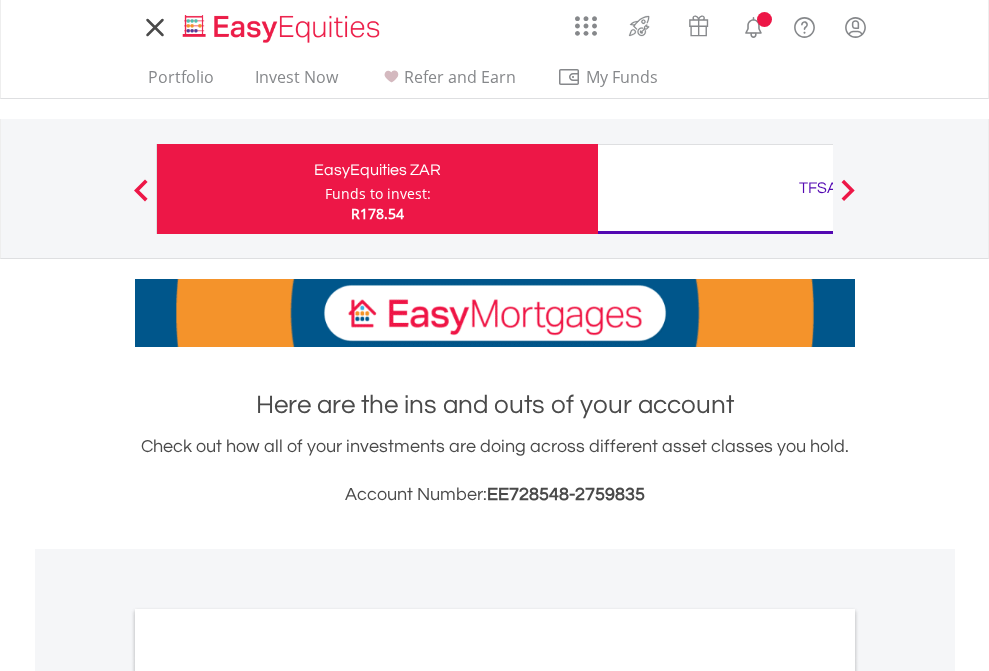 scroll, scrollTop: 0, scrollLeft: 0, axis: both 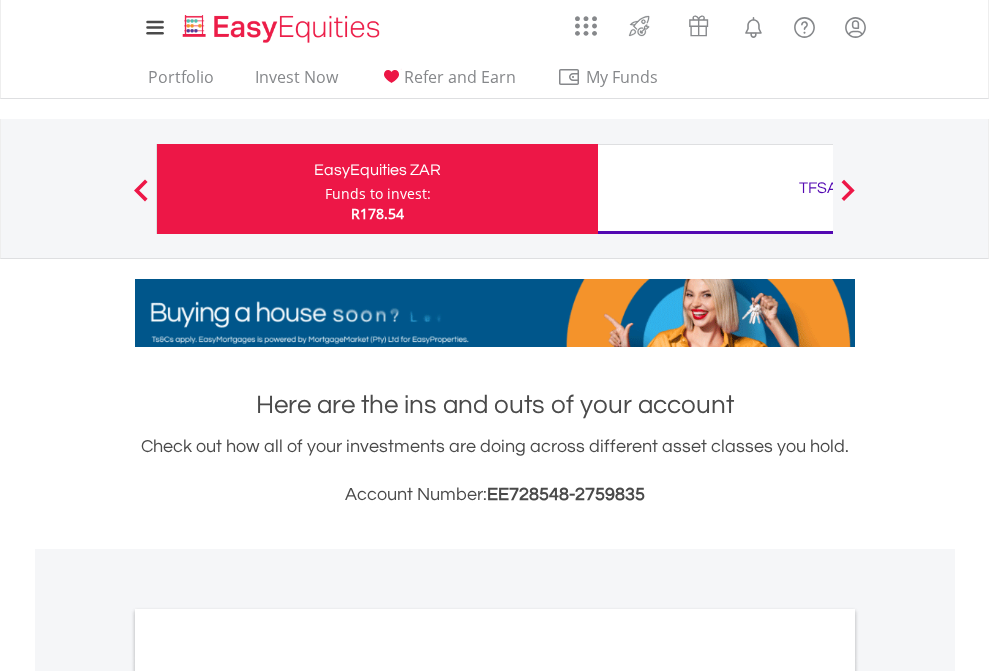 click on "Funds to invest:" at bounding box center [378, 194] 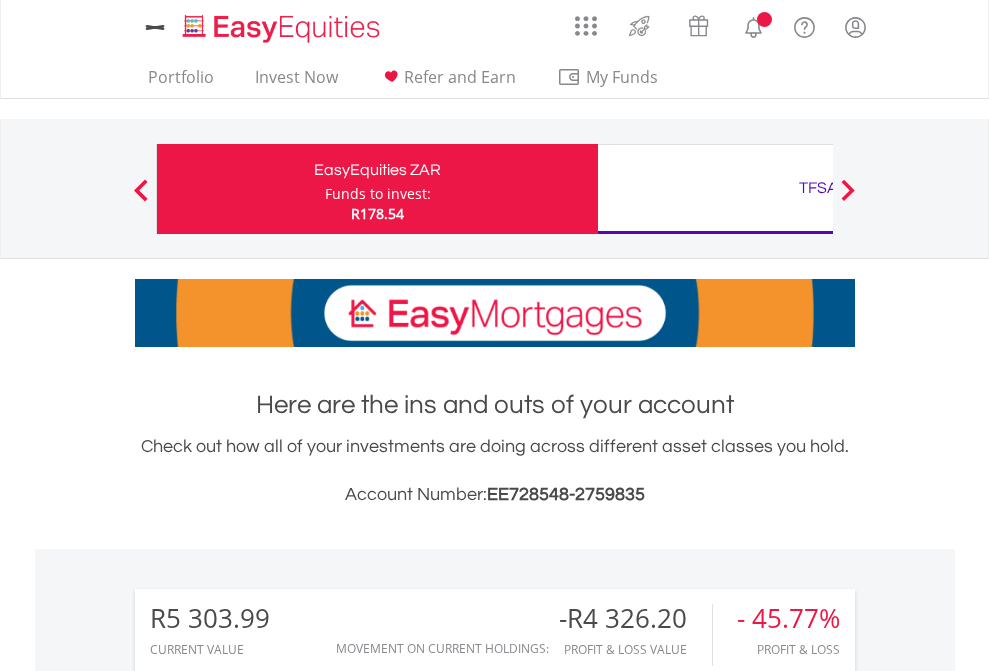 scroll, scrollTop: 0, scrollLeft: 0, axis: both 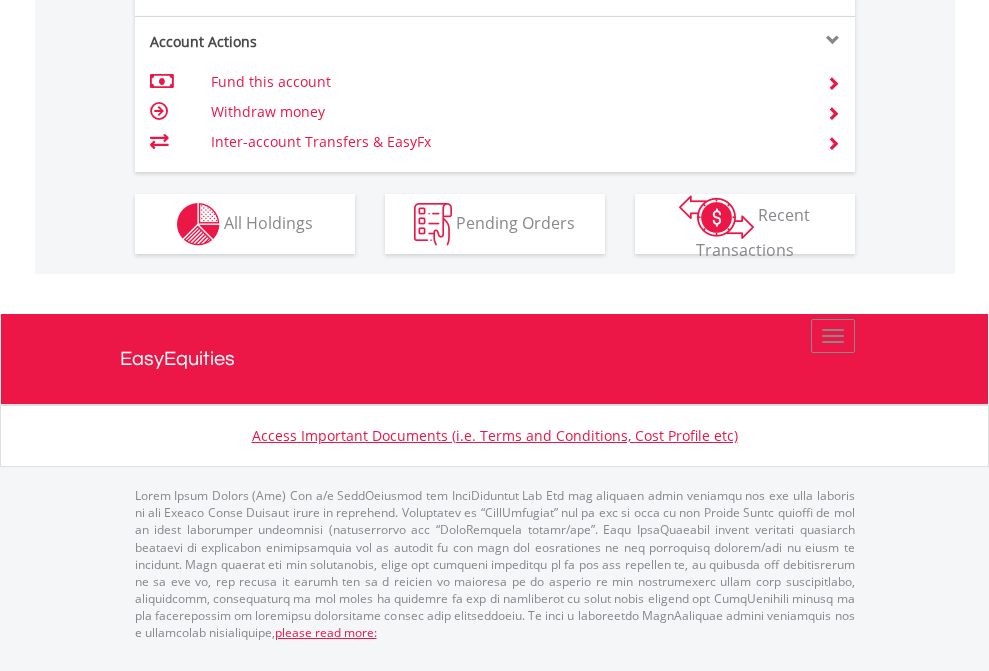 click on "Investment types" at bounding box center [706, -337] 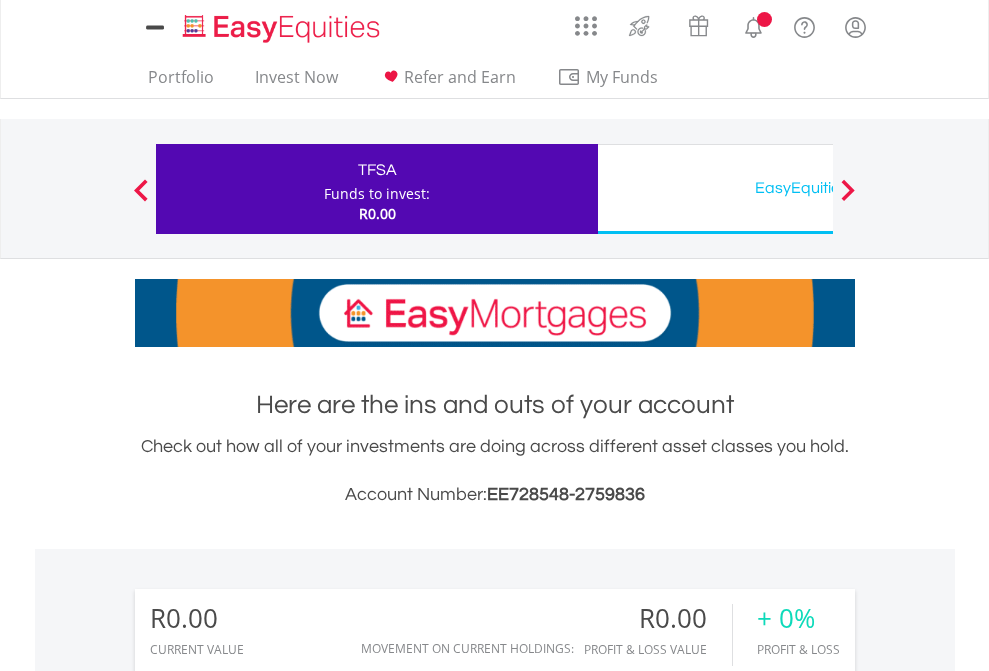 scroll, scrollTop: 0, scrollLeft: 0, axis: both 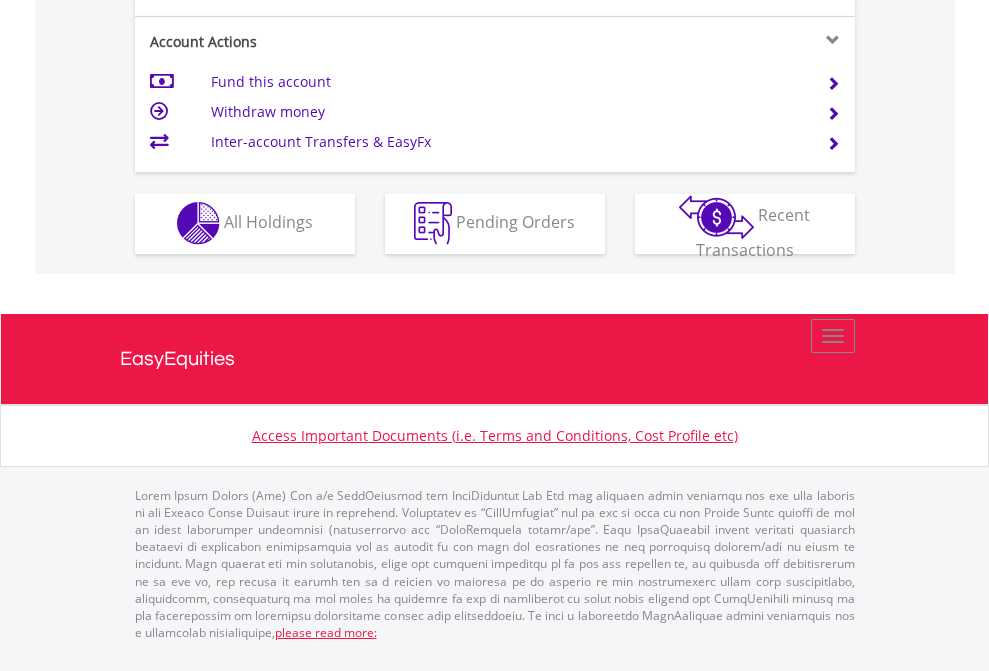 click on "Investment types" at bounding box center (706, -353) 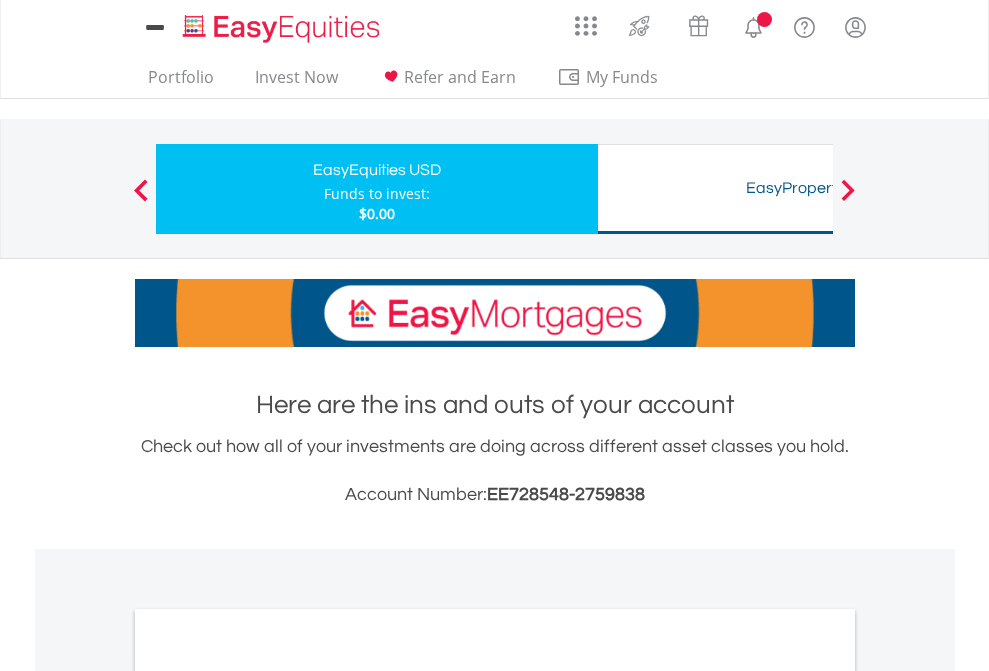 scroll, scrollTop: 0, scrollLeft: 0, axis: both 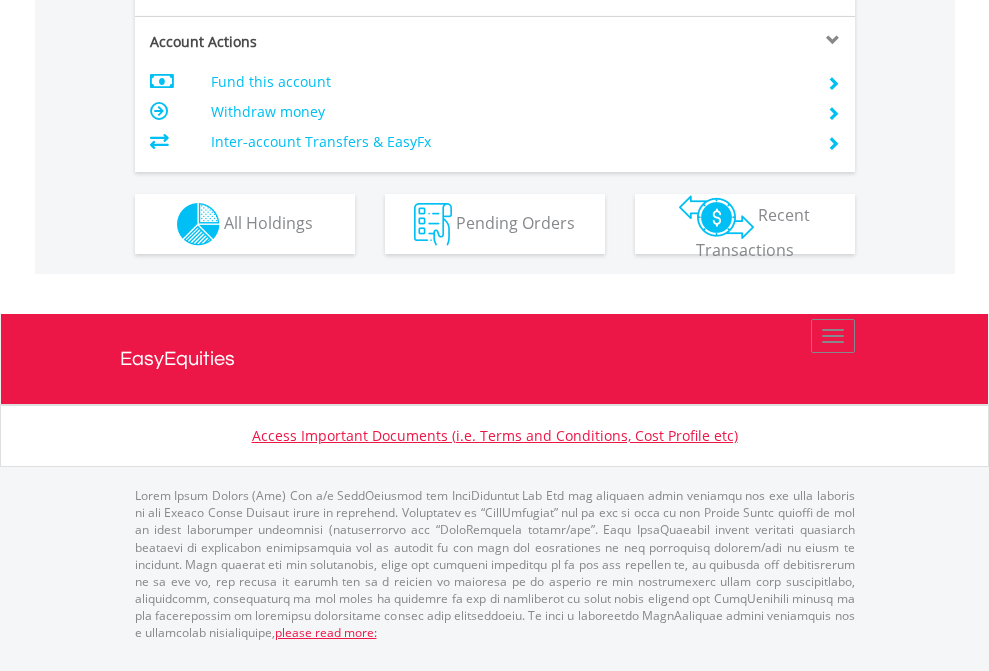 click on "Investment types" at bounding box center [706, -337] 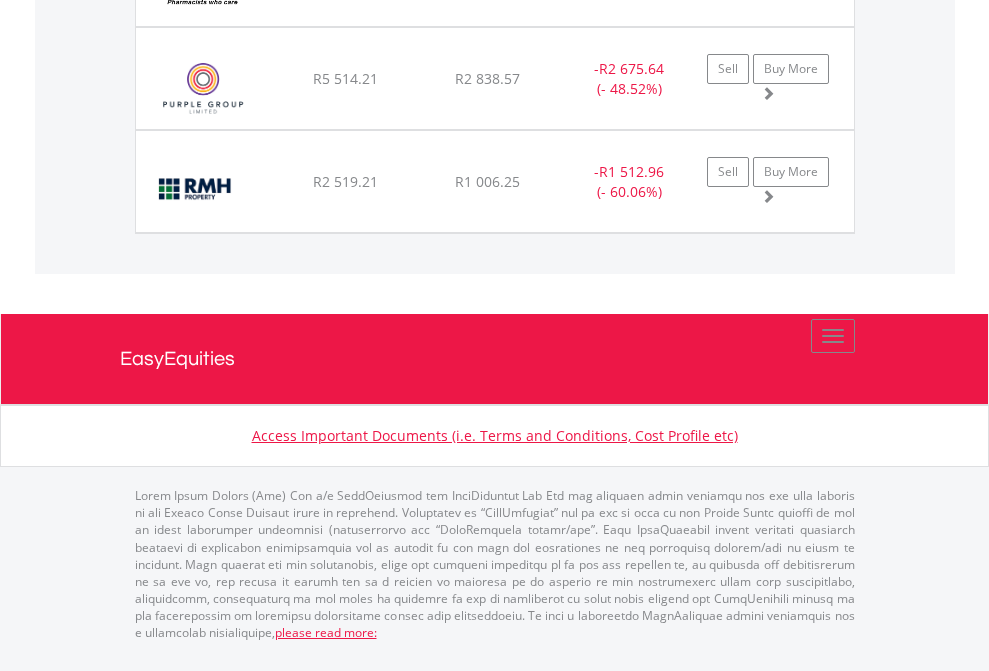 click on "TFSA" at bounding box center (818, -1277) 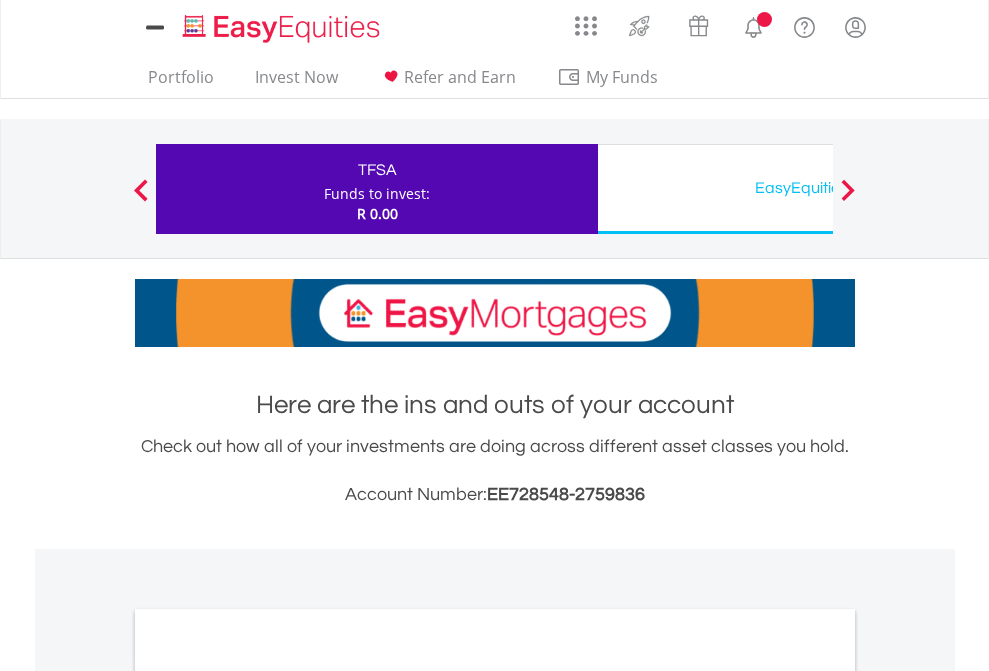 scroll, scrollTop: 0, scrollLeft: 0, axis: both 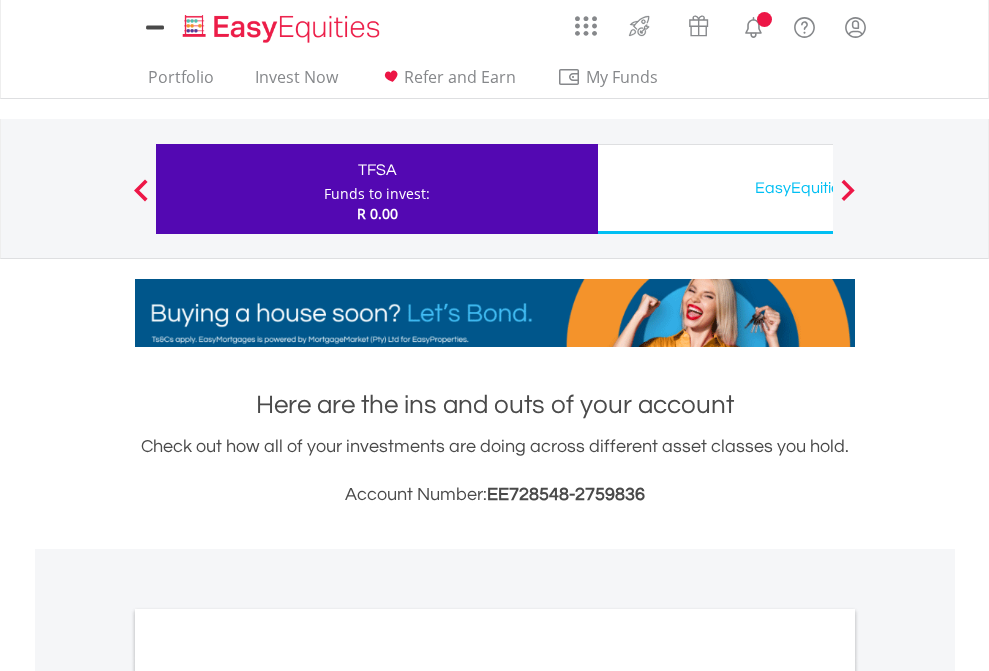 click on "All Holdings" at bounding box center [268, 1096] 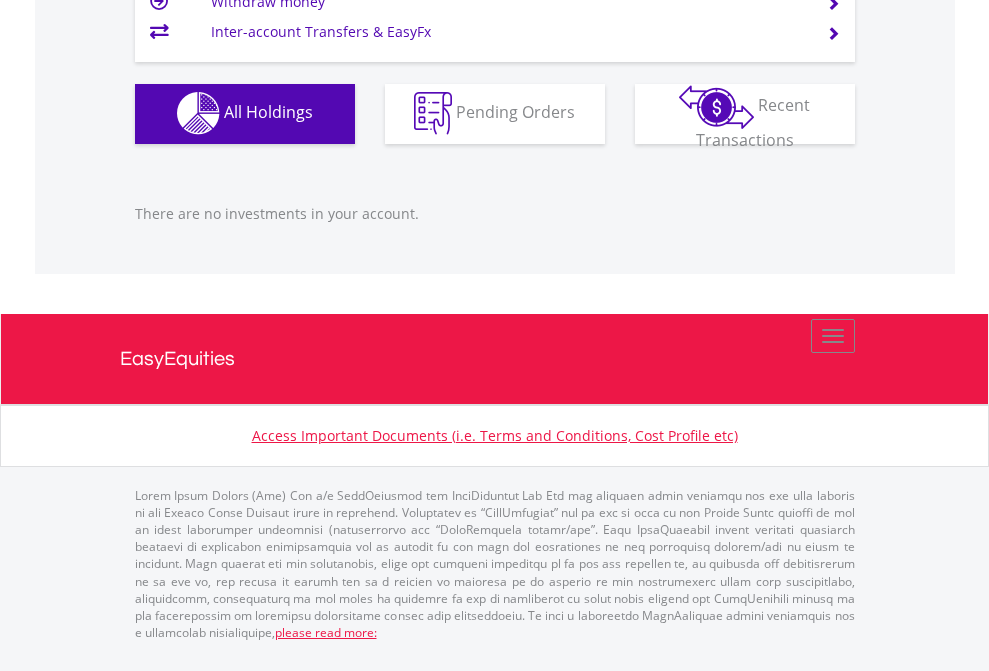 scroll, scrollTop: 1980, scrollLeft: 0, axis: vertical 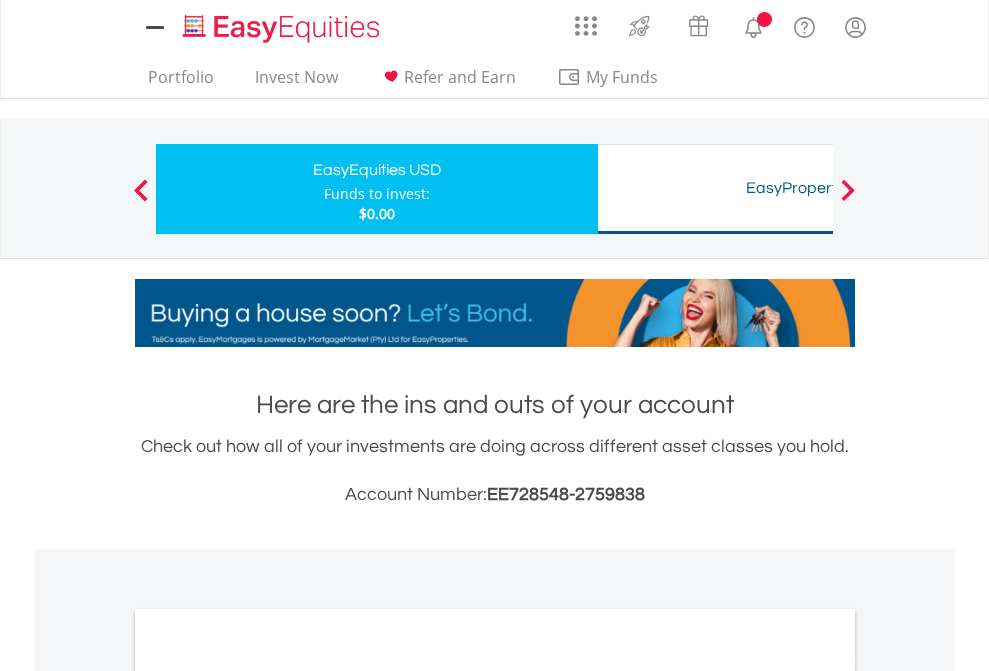 click on "All Holdings" at bounding box center [268, 1096] 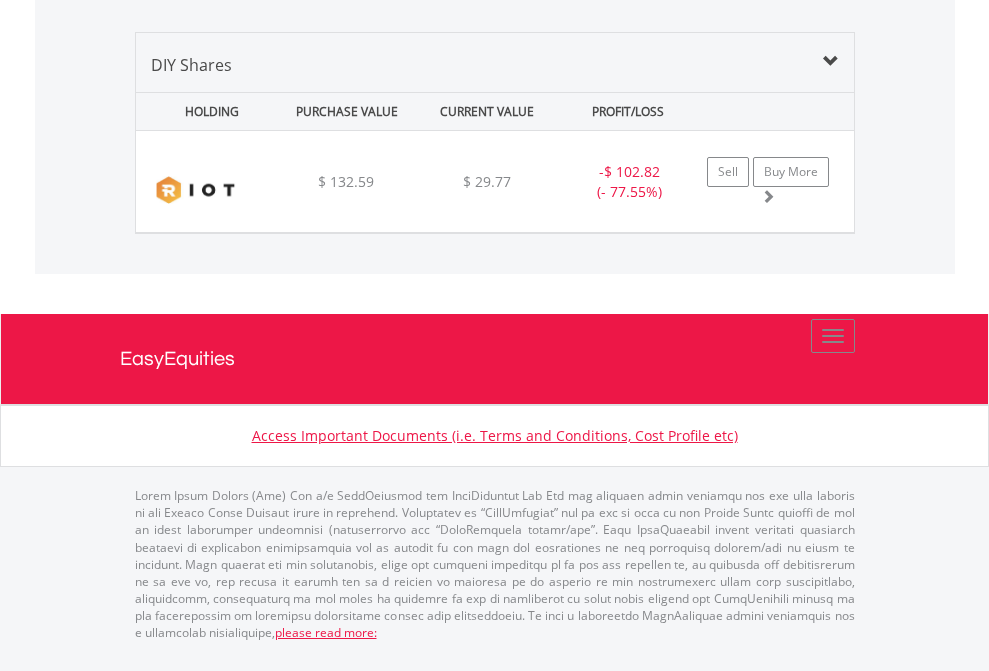 scroll, scrollTop: 2225, scrollLeft: 0, axis: vertical 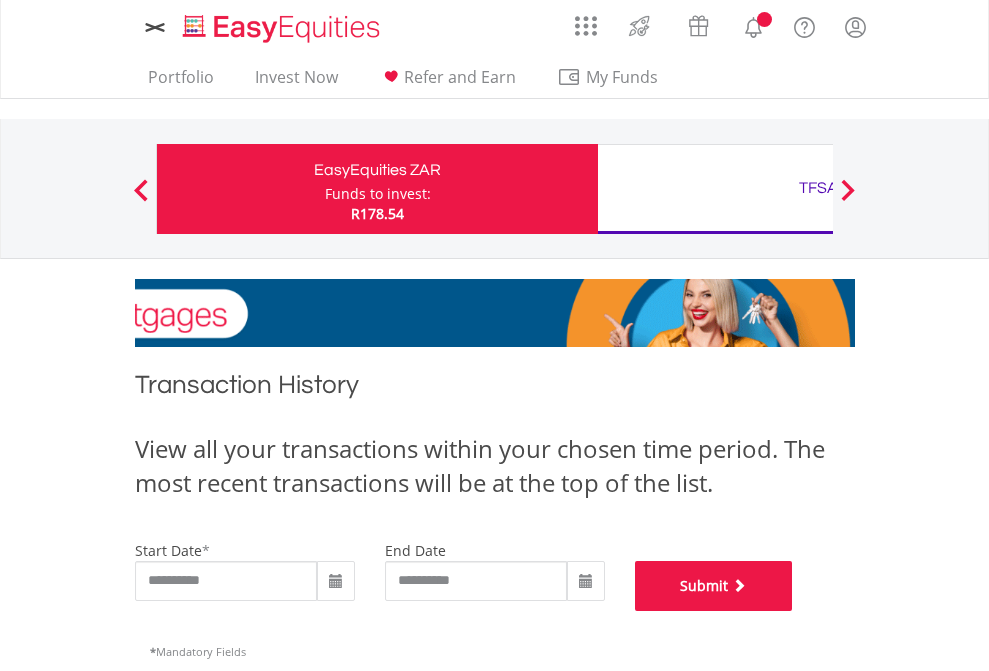 click on "Submit" at bounding box center (714, 586) 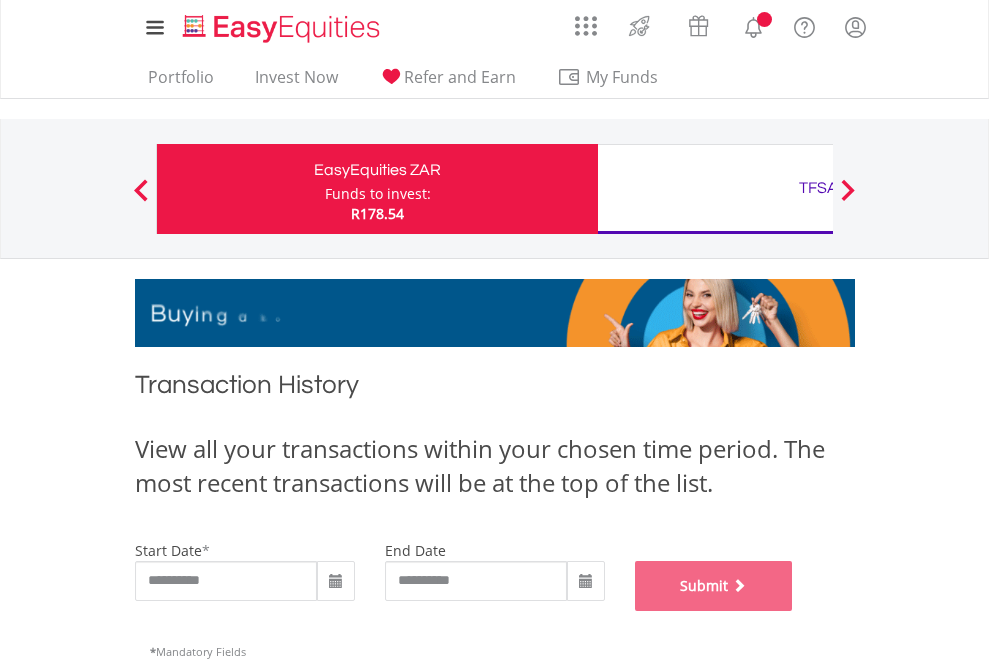 scroll, scrollTop: 811, scrollLeft: 0, axis: vertical 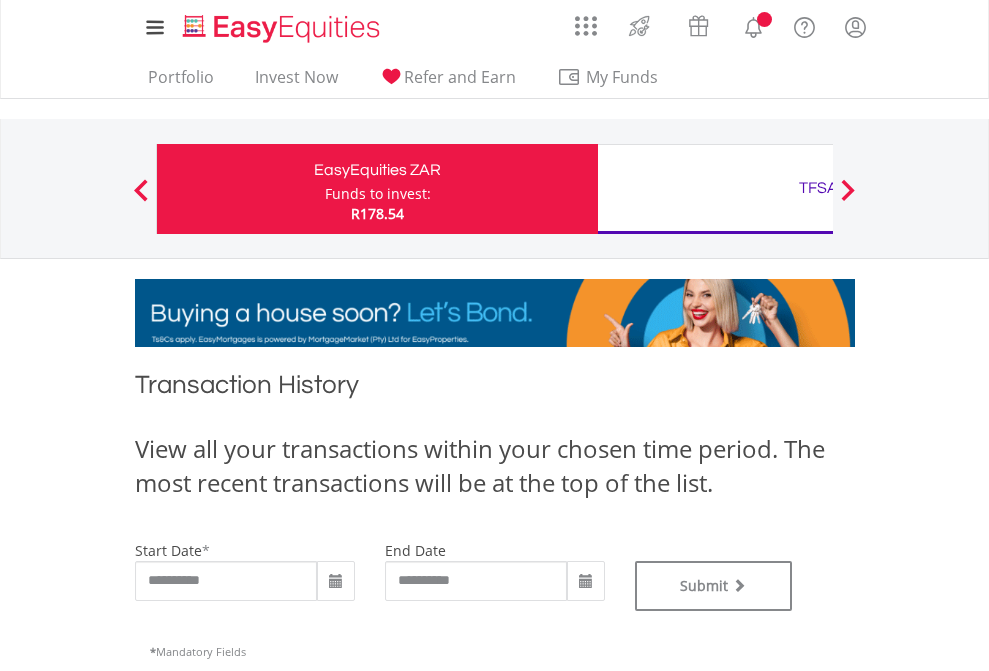 click on "TFSA" at bounding box center (818, 188) 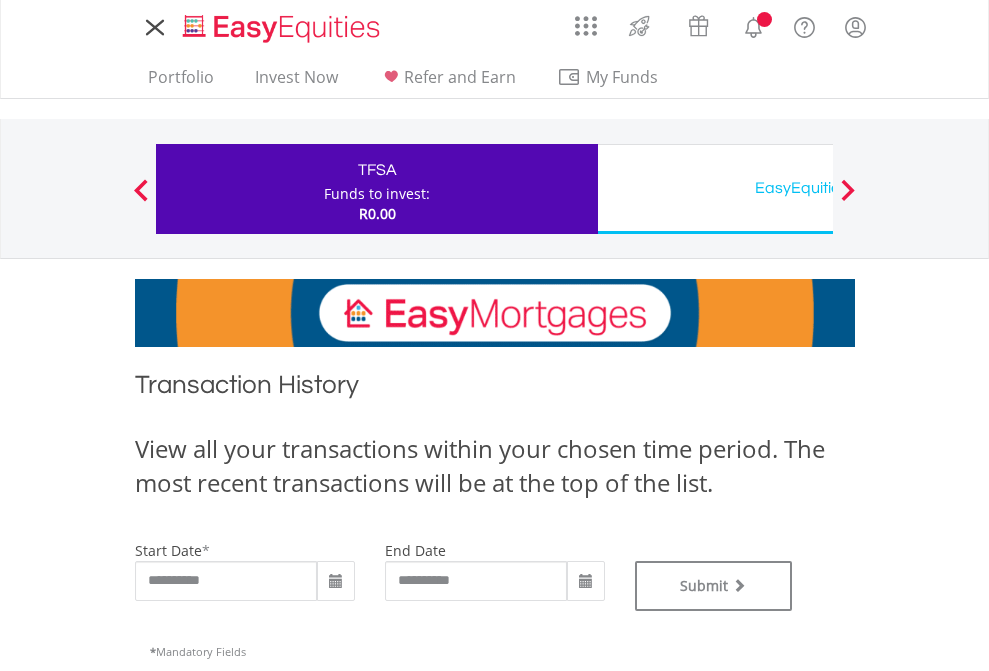 scroll, scrollTop: 0, scrollLeft: 0, axis: both 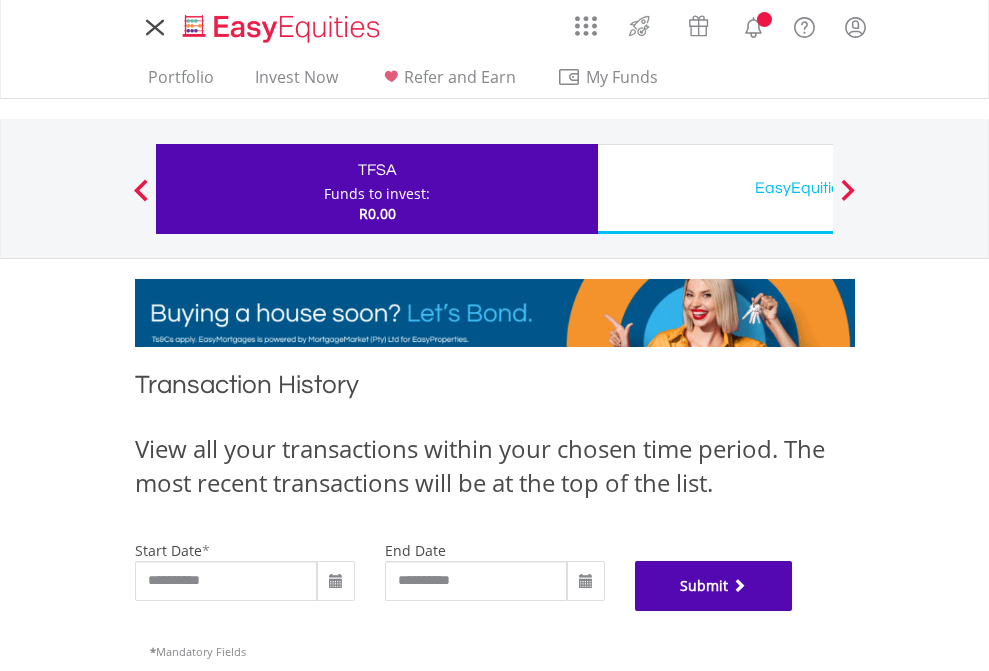 click on "Submit" at bounding box center (714, 586) 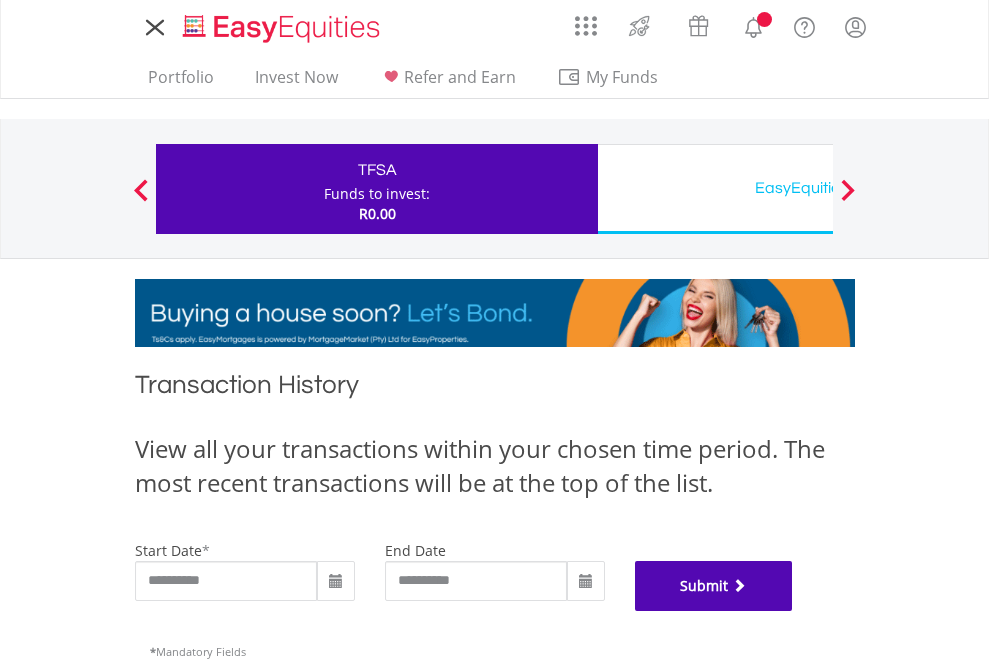scroll, scrollTop: 811, scrollLeft: 0, axis: vertical 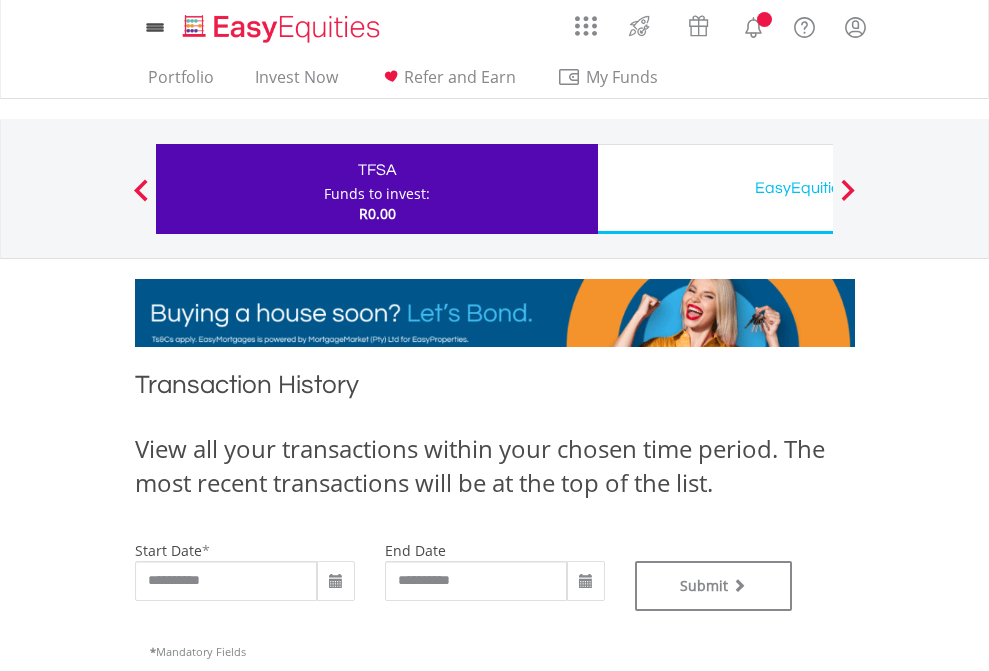 click on "EasyEquities USD" at bounding box center (818, 188) 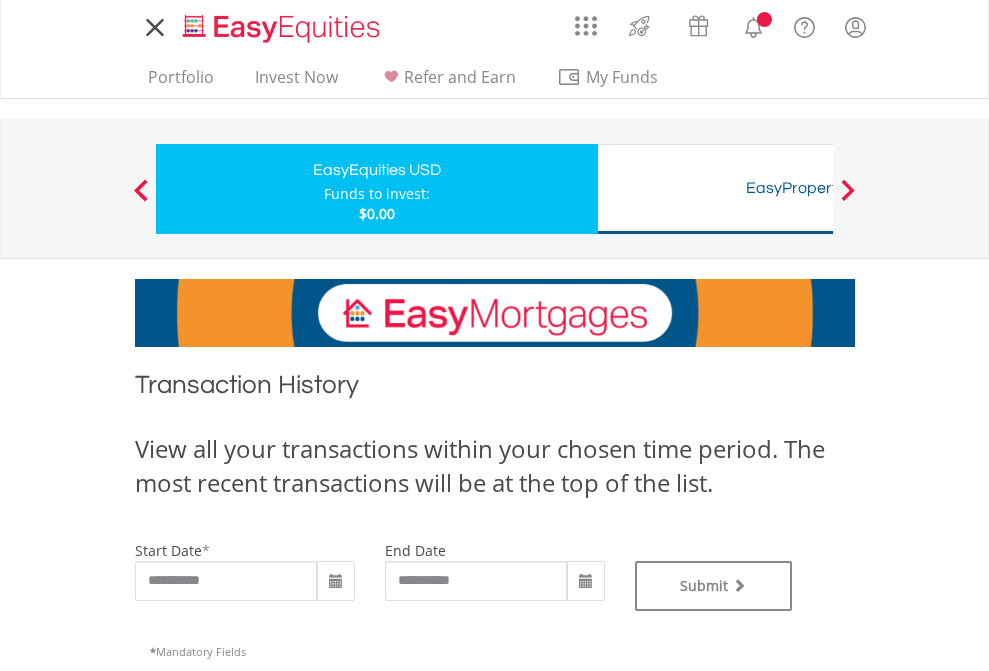 scroll, scrollTop: 0, scrollLeft: 0, axis: both 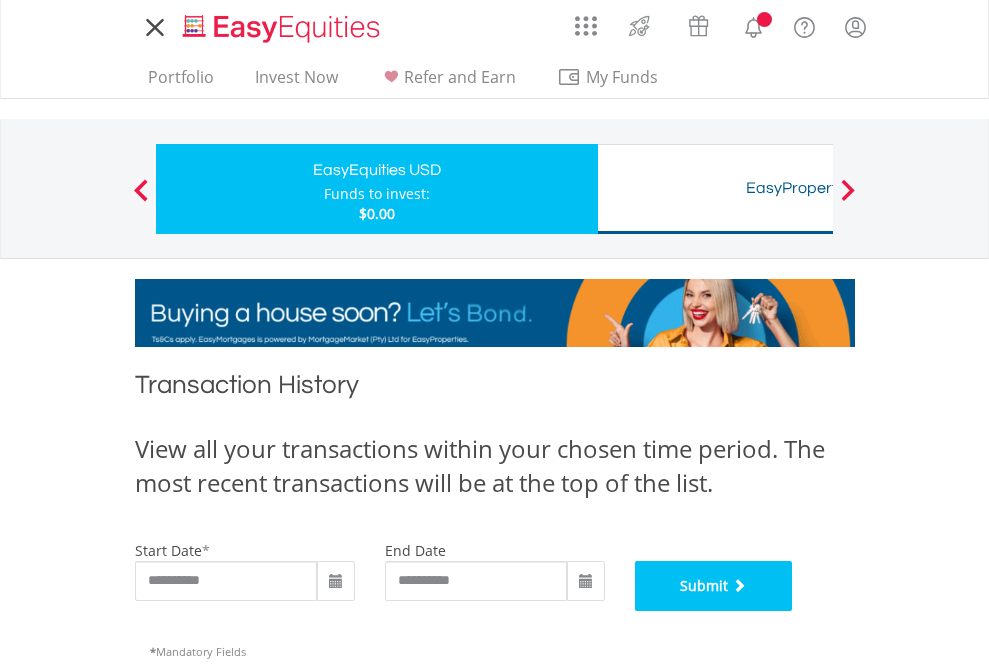 click on "Submit" at bounding box center [714, 586] 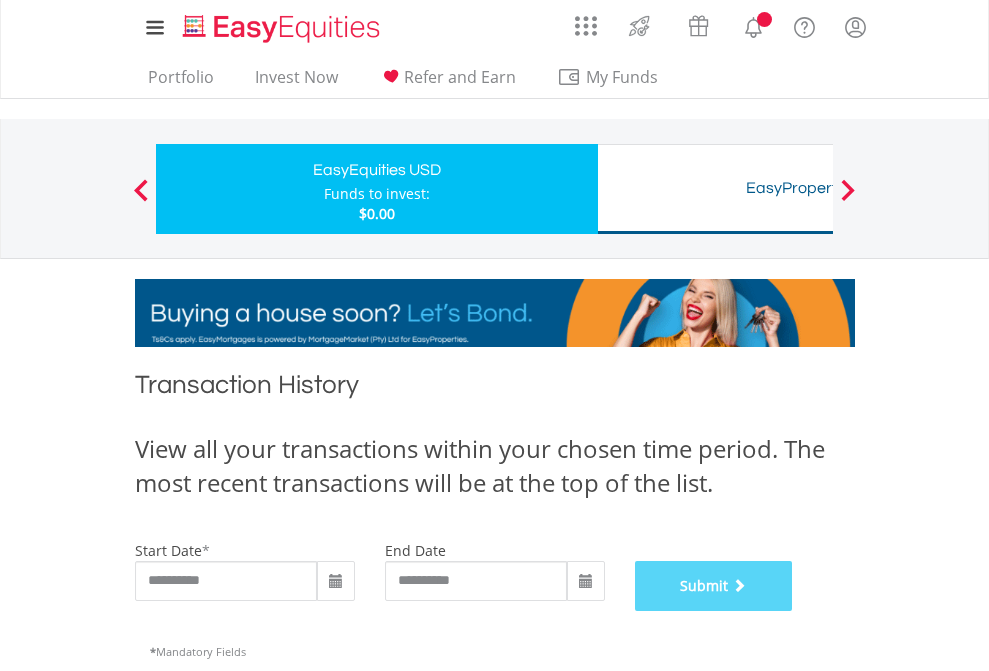 scroll, scrollTop: 811, scrollLeft: 0, axis: vertical 